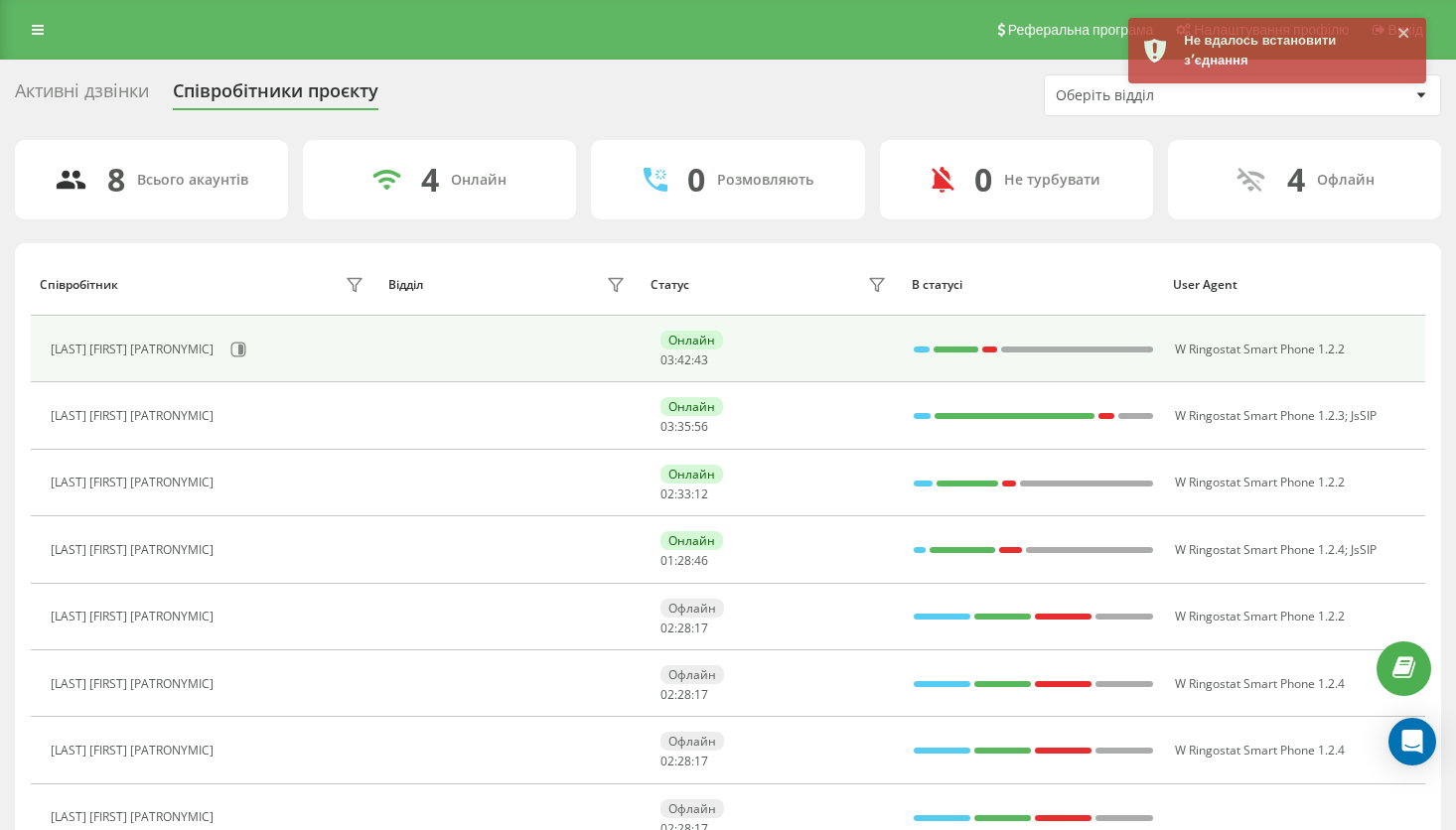 scroll, scrollTop: 92, scrollLeft: 0, axis: vertical 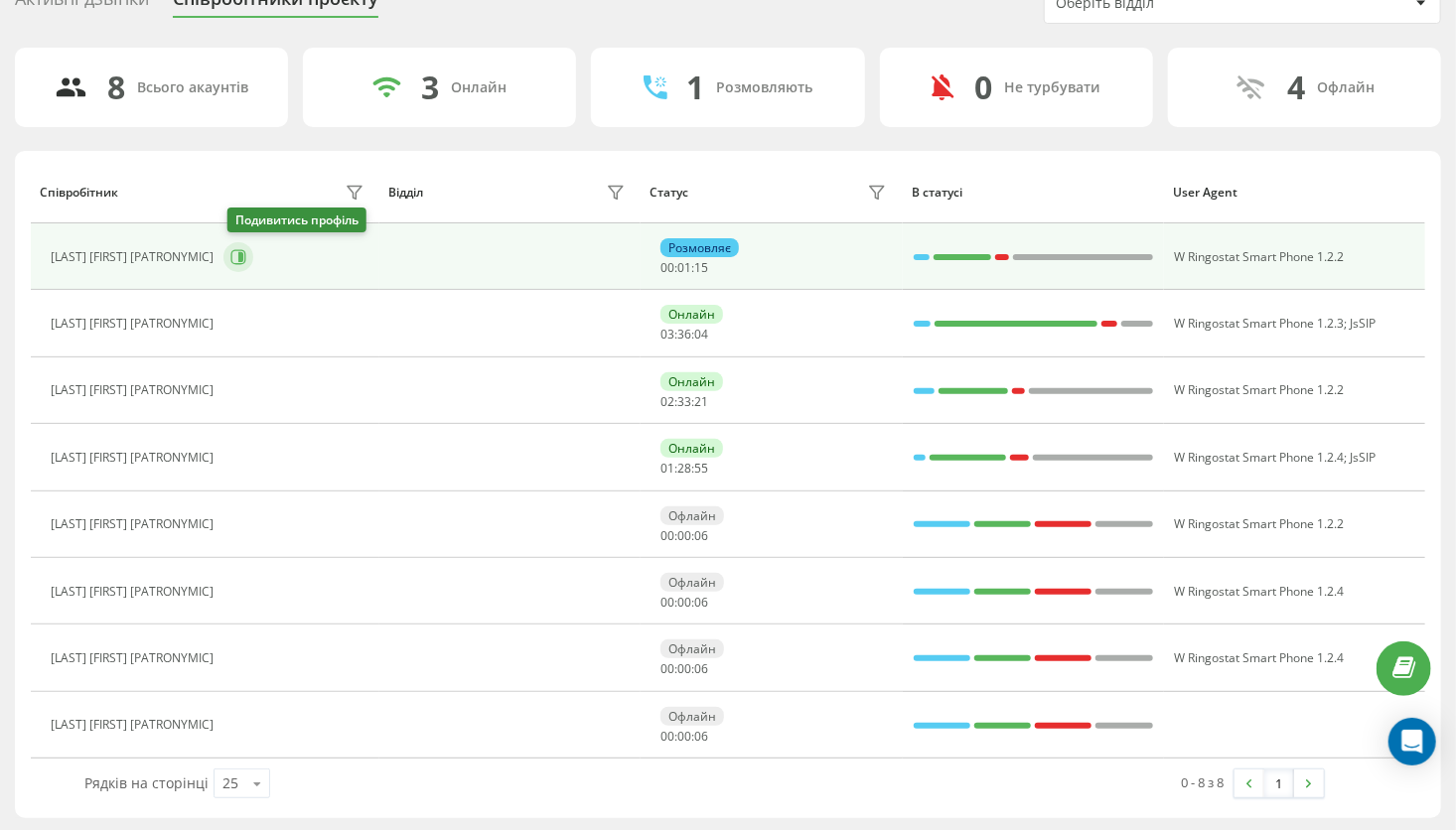 click 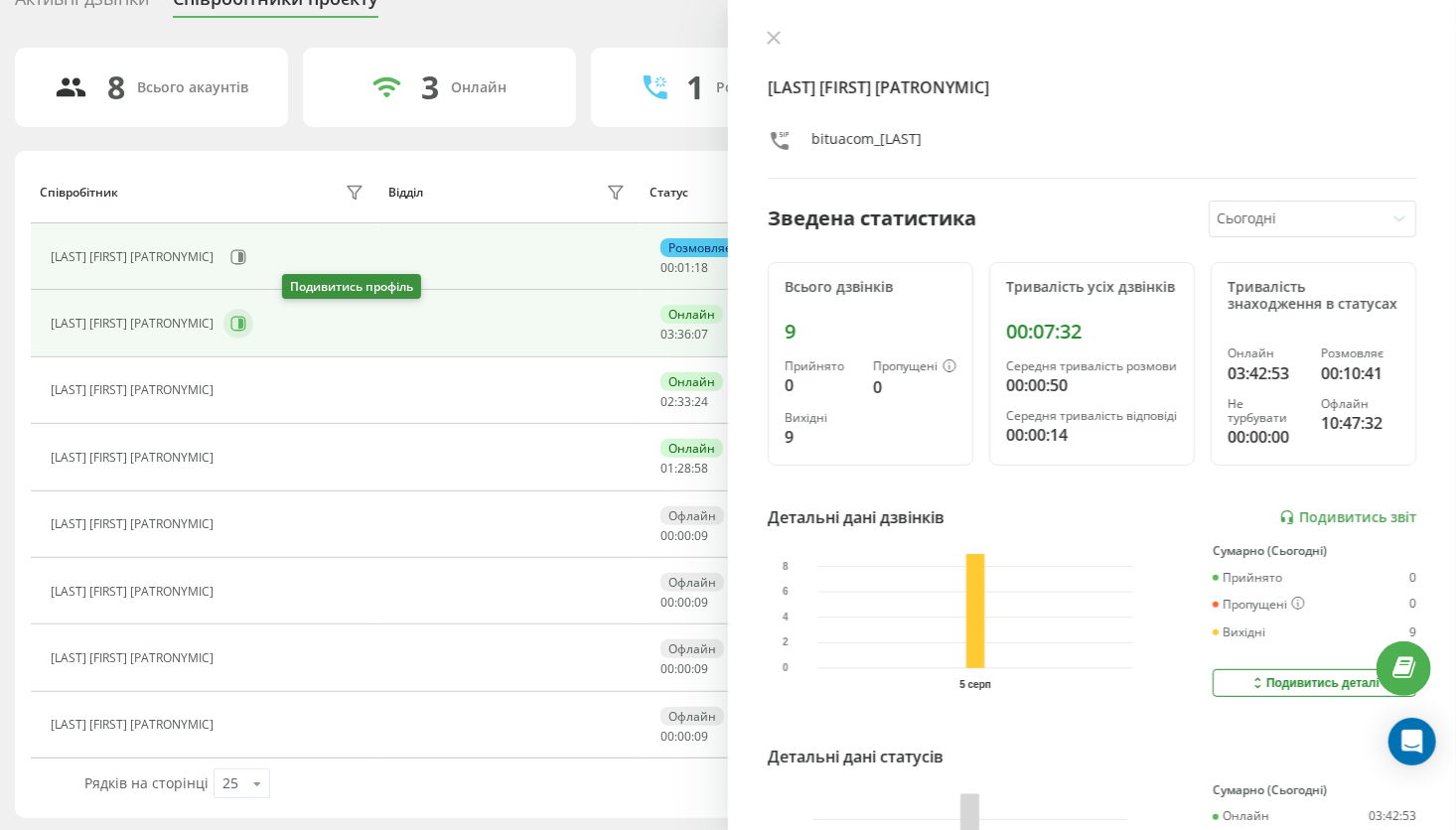 click 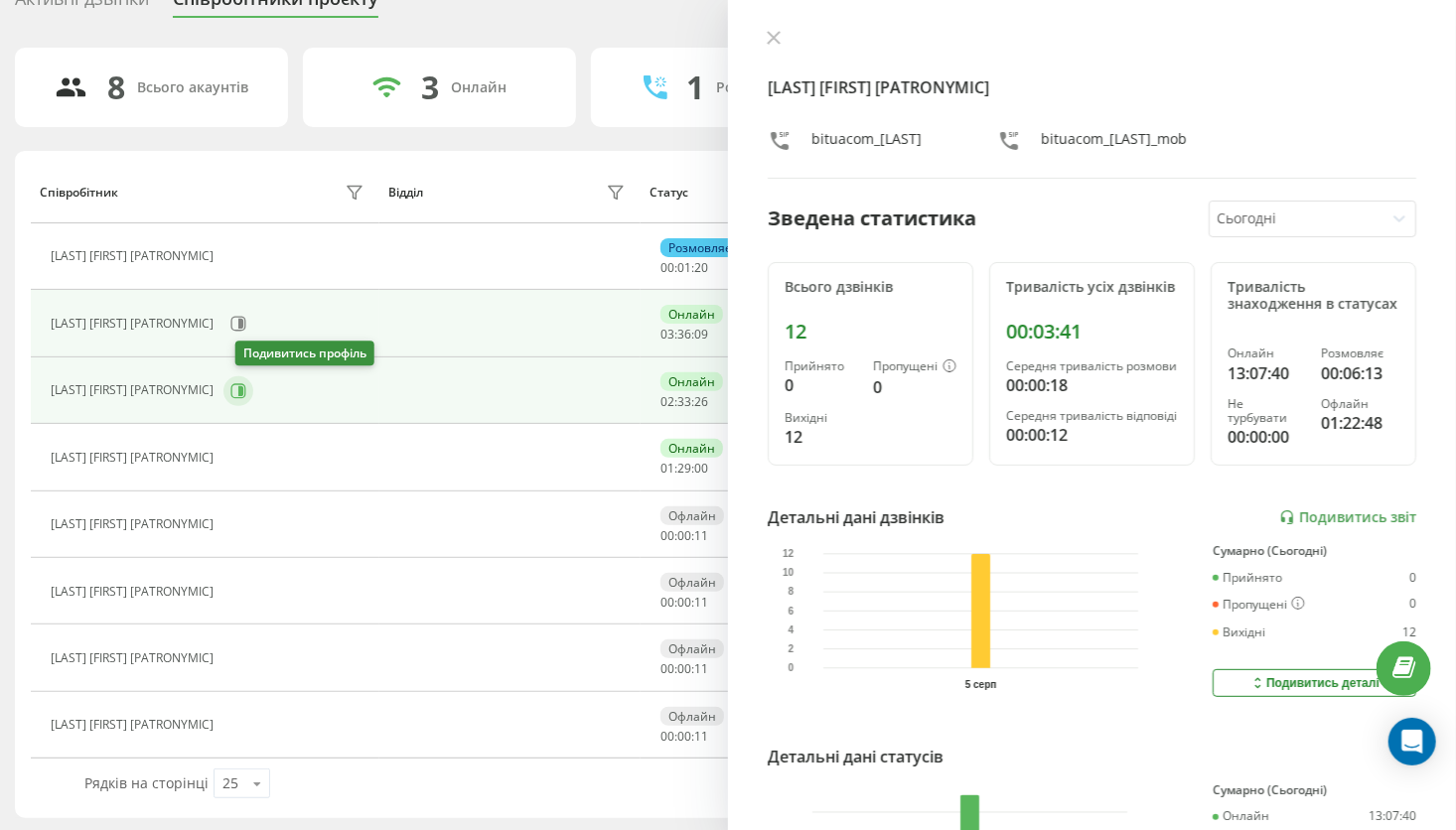 click 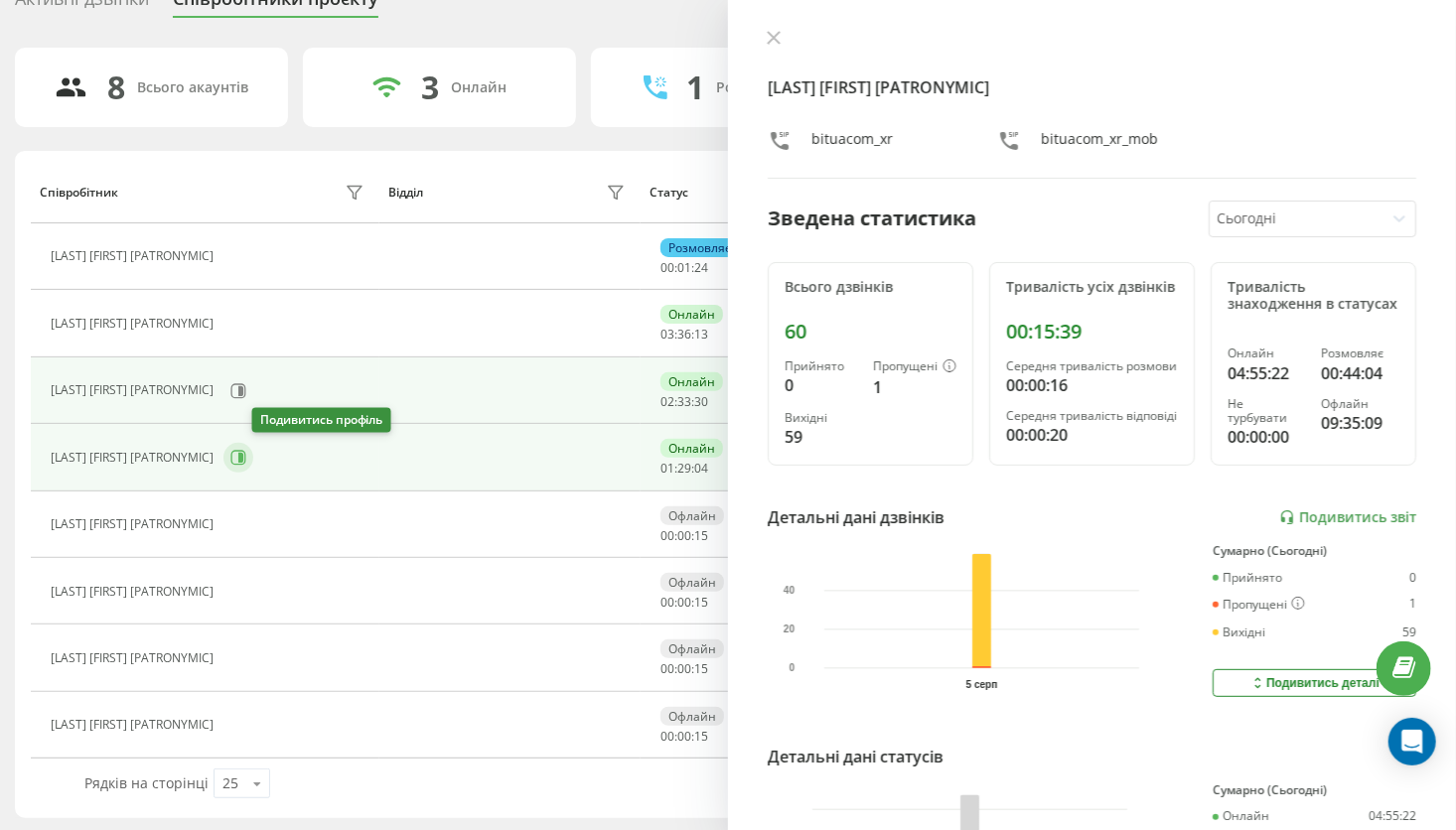 click 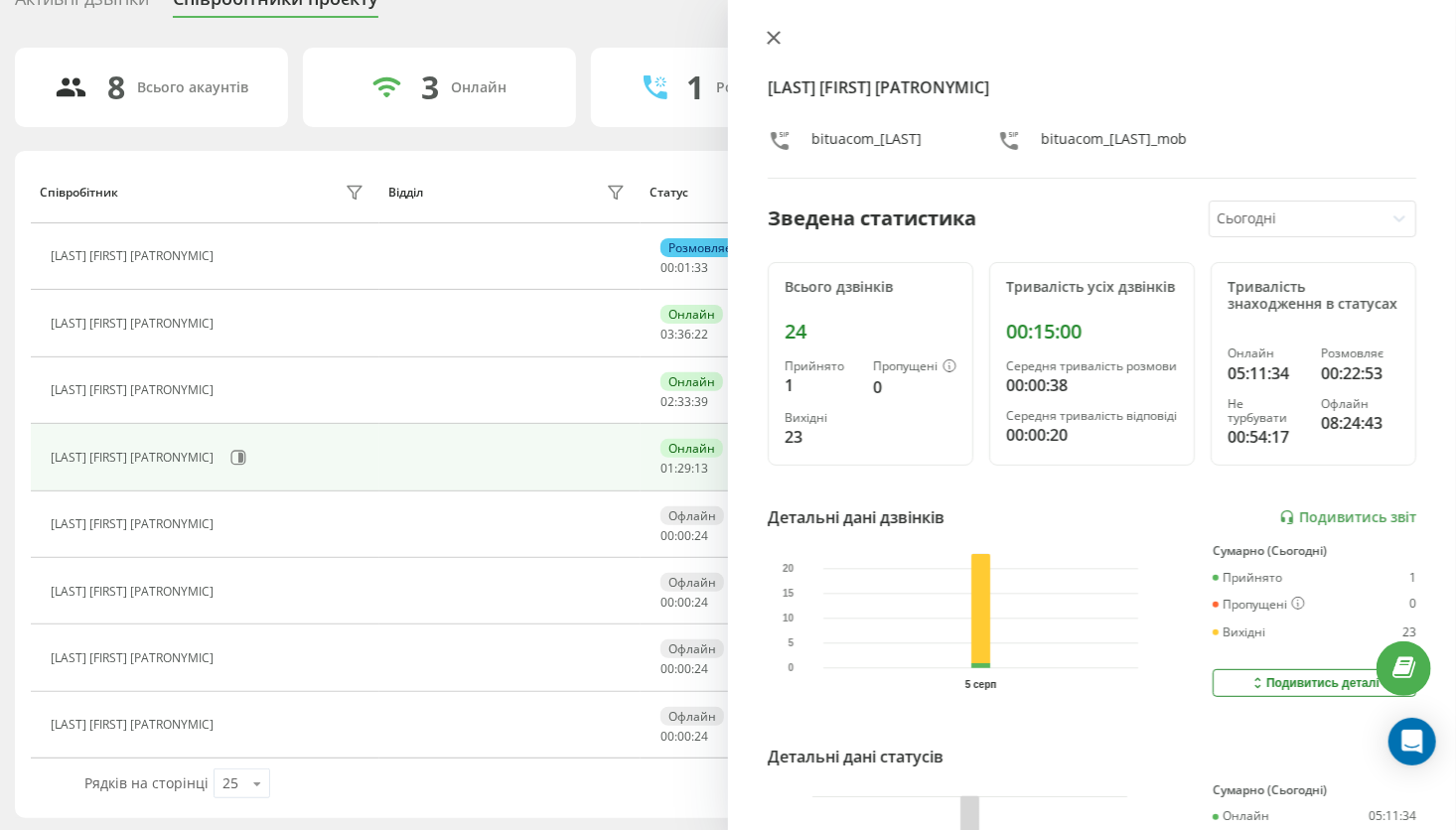 click 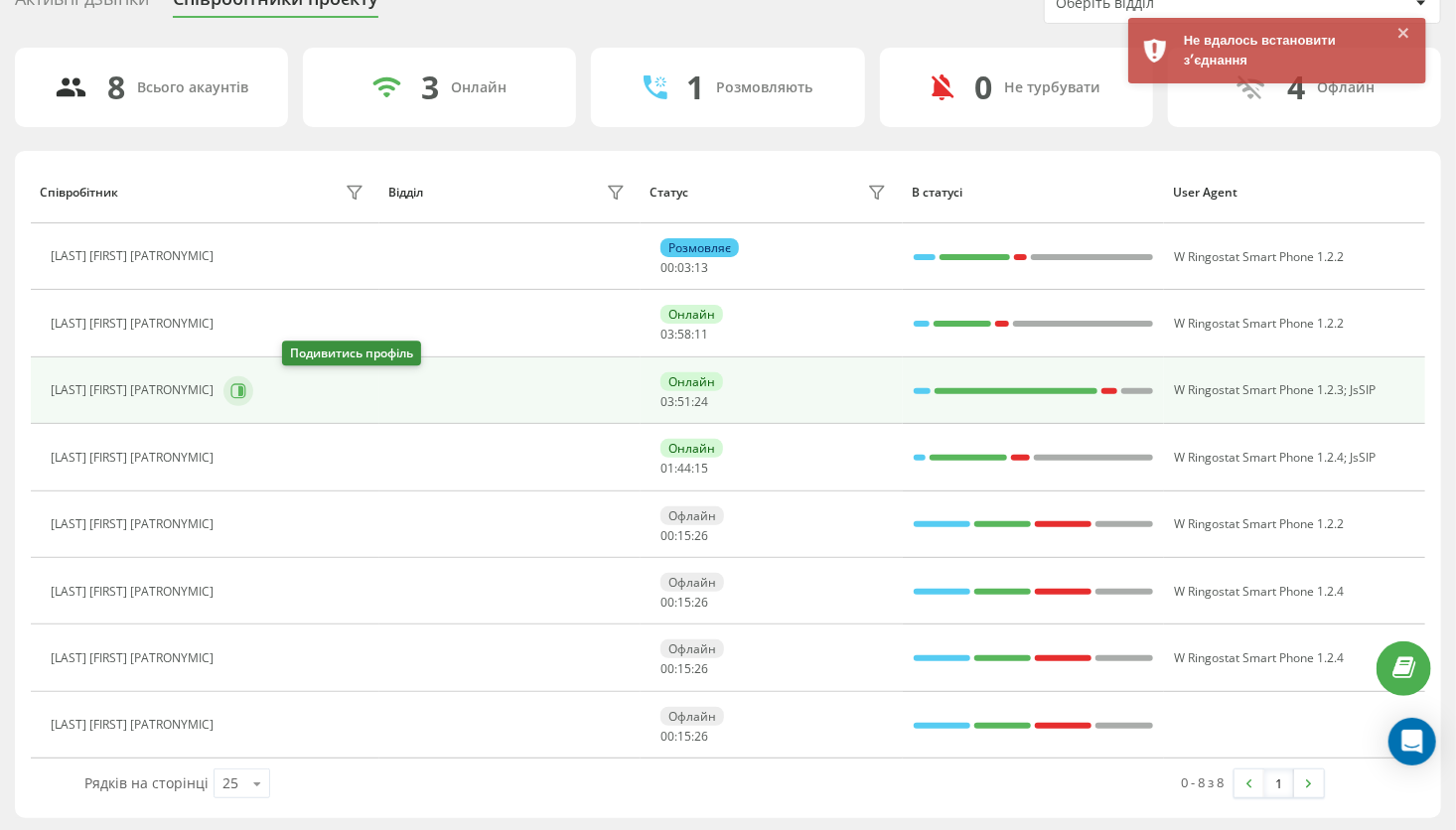 click 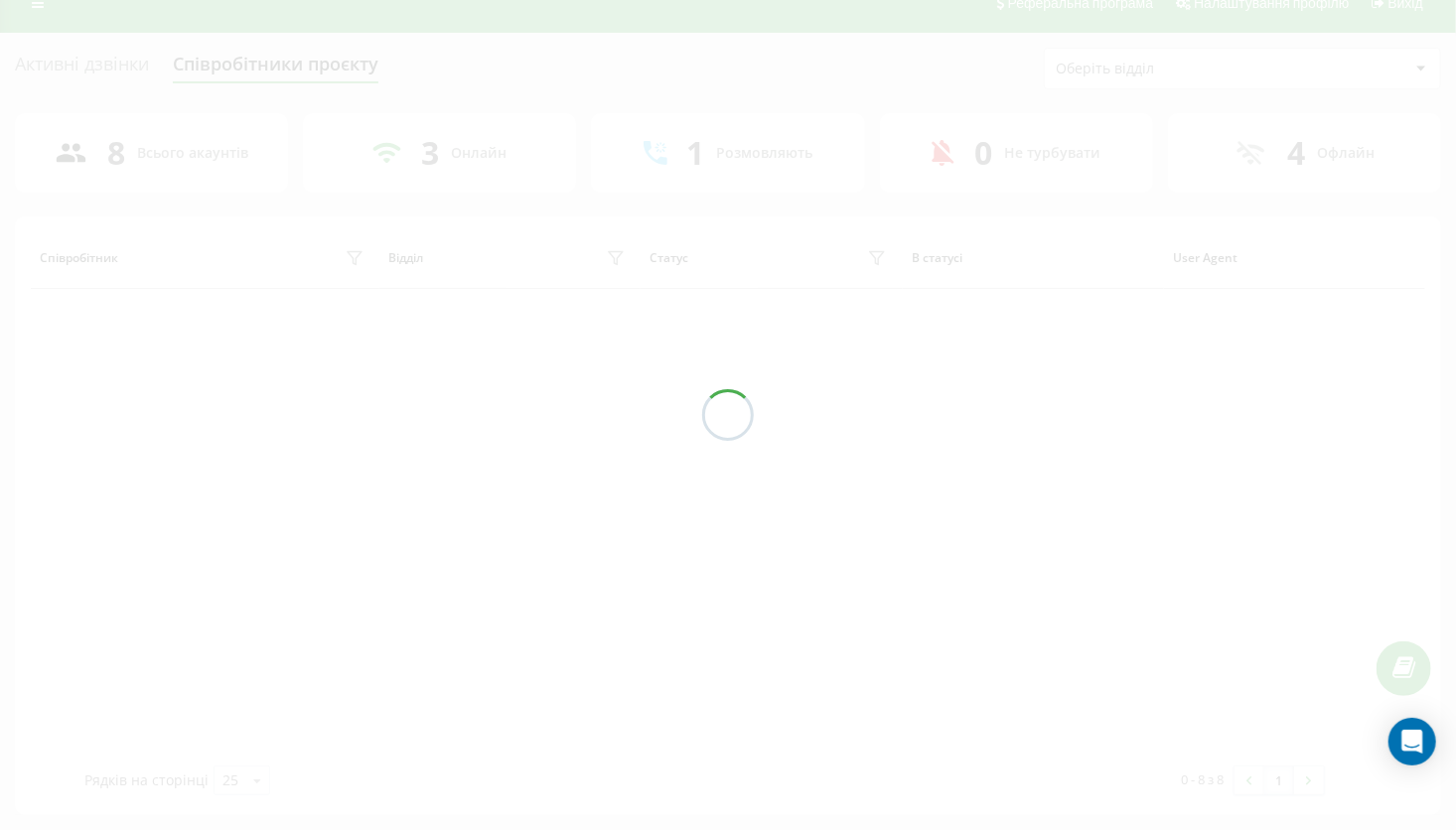 scroll, scrollTop: 92, scrollLeft: 0, axis: vertical 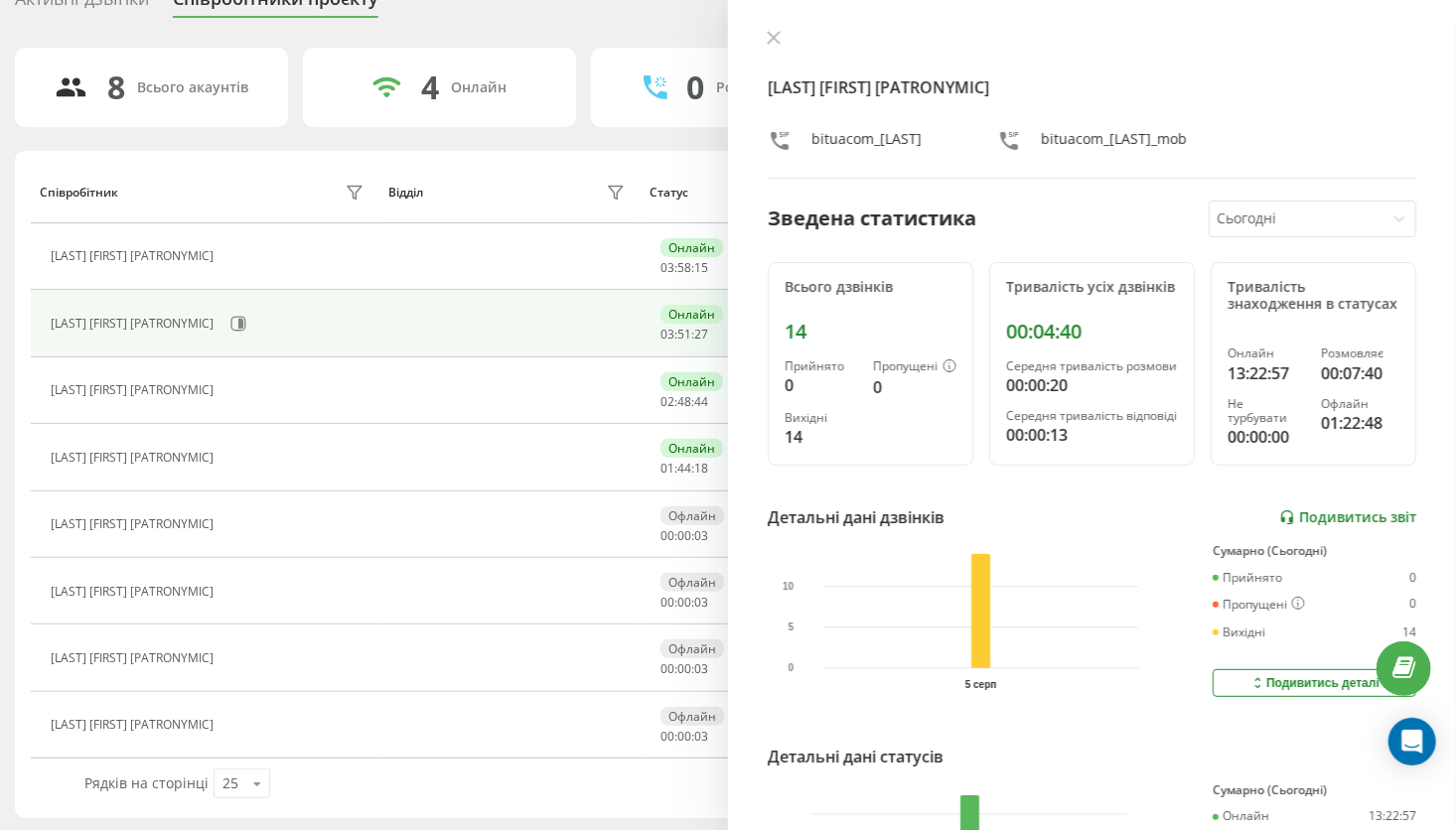 click on "Подивитись звіт" at bounding box center (1348, 517) 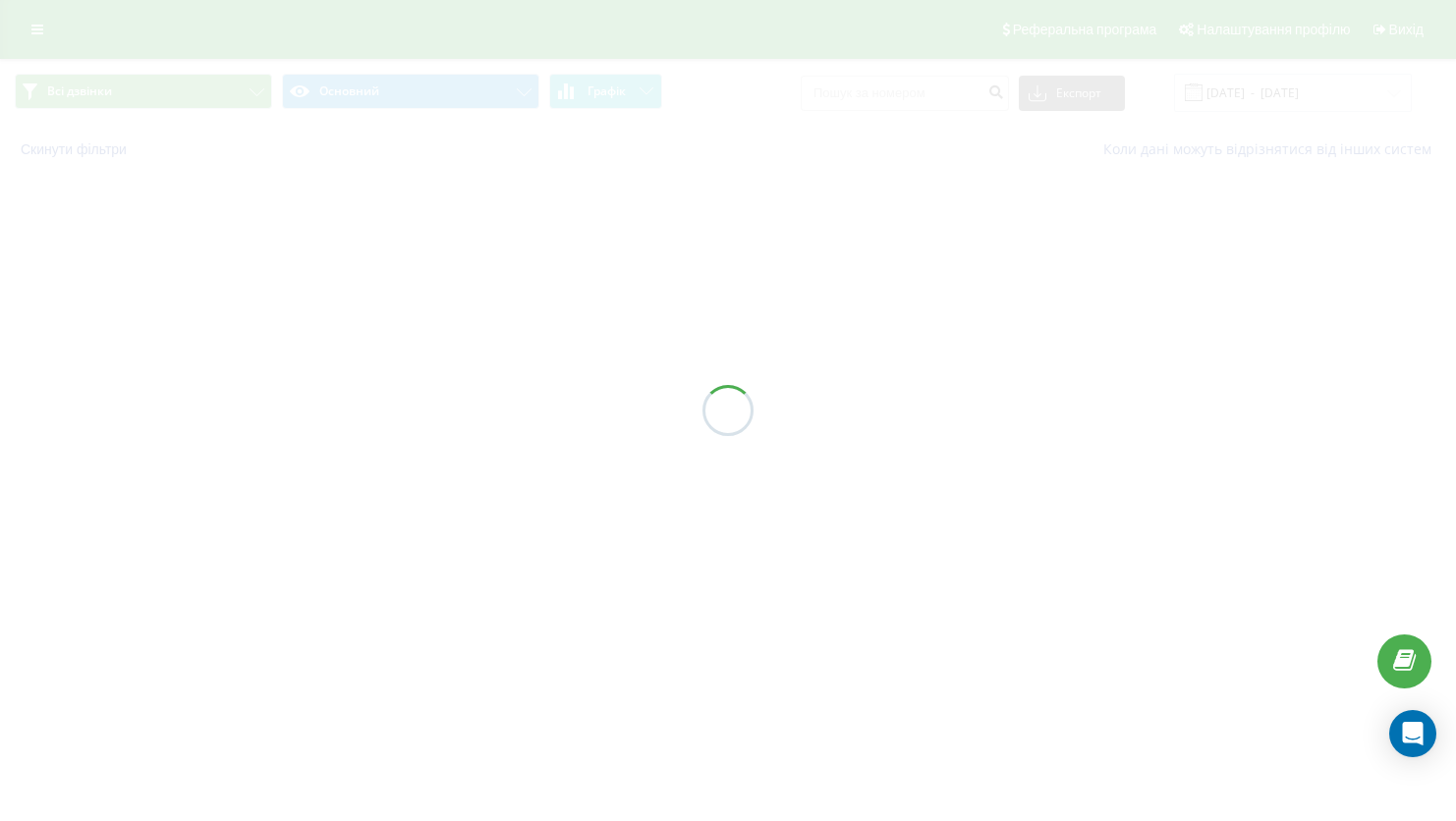 scroll, scrollTop: 0, scrollLeft: 0, axis: both 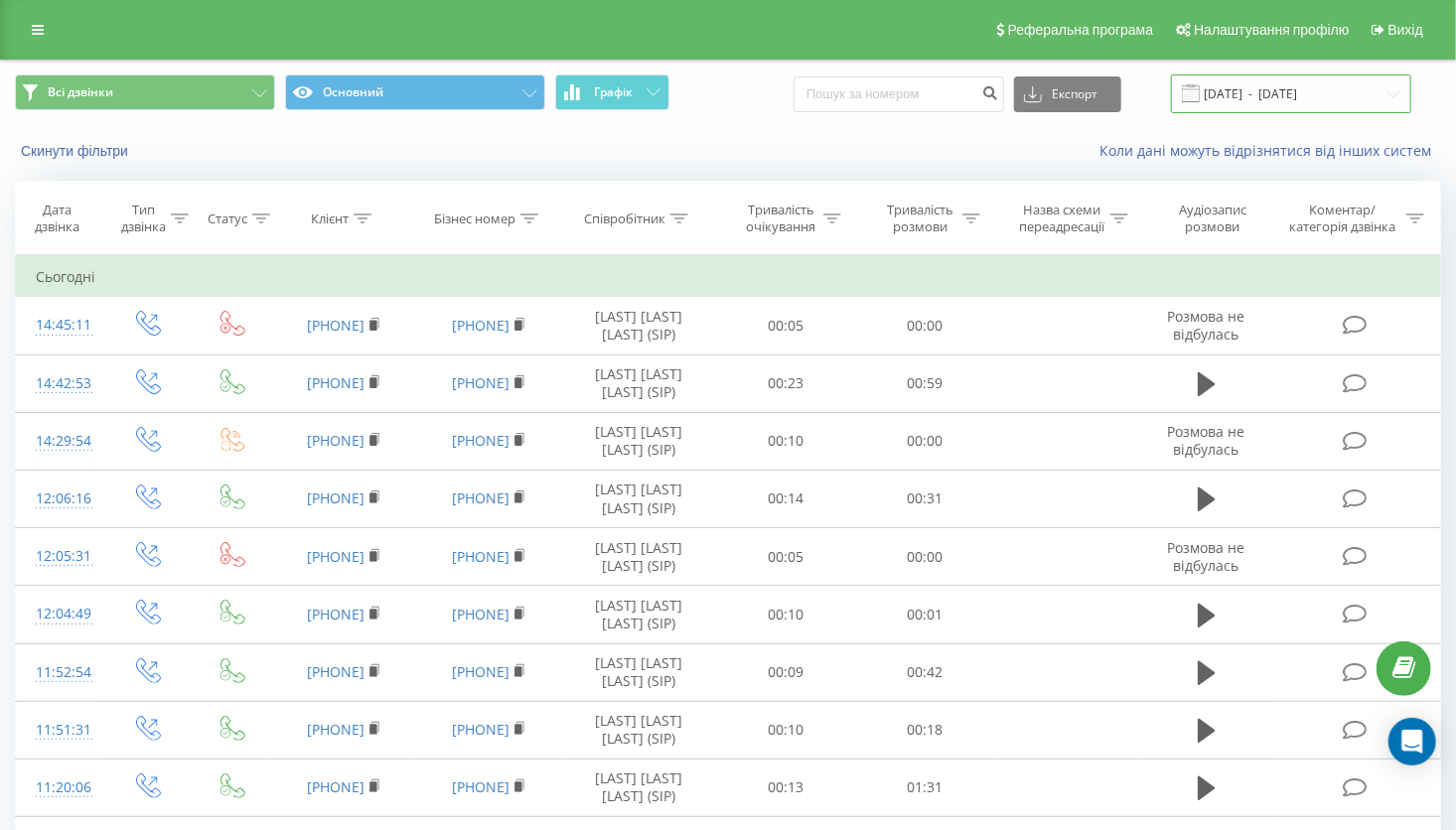 click on "[DATE]  -  [DATE]" at bounding box center (1291, 93) 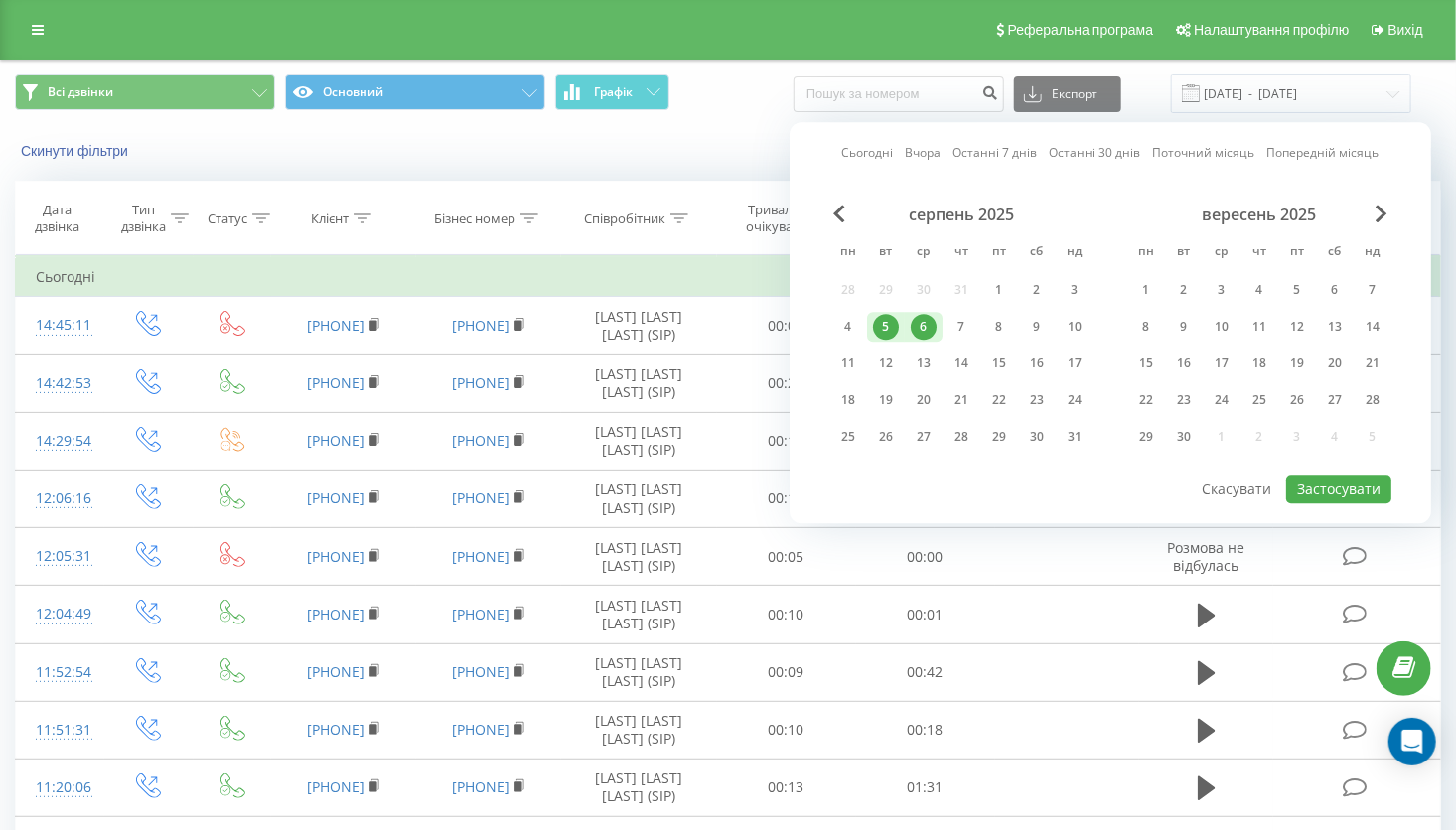 click on "Останні 30 днів" at bounding box center (1095, 153) 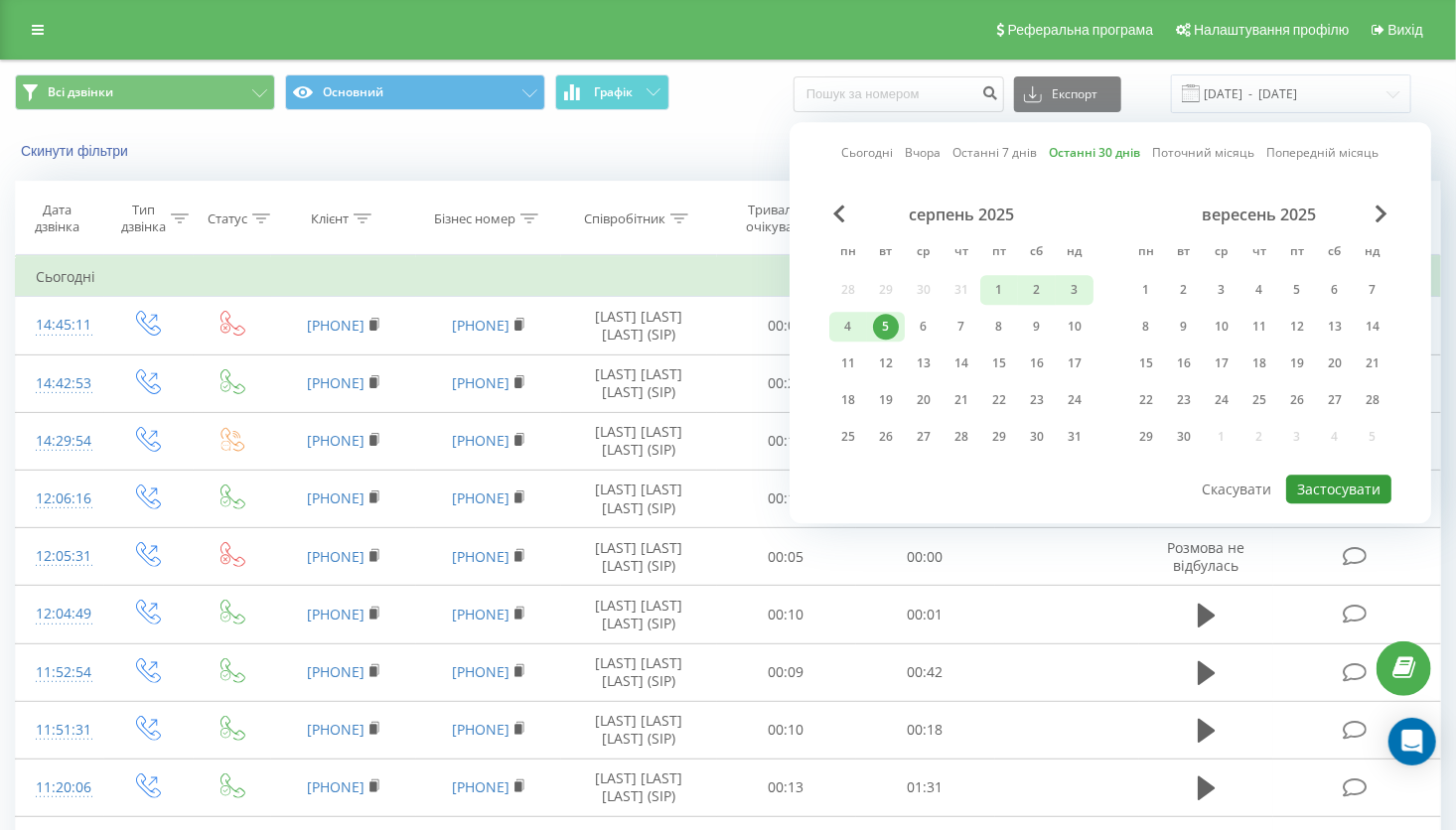 click on "Застосувати" at bounding box center (1339, 488) 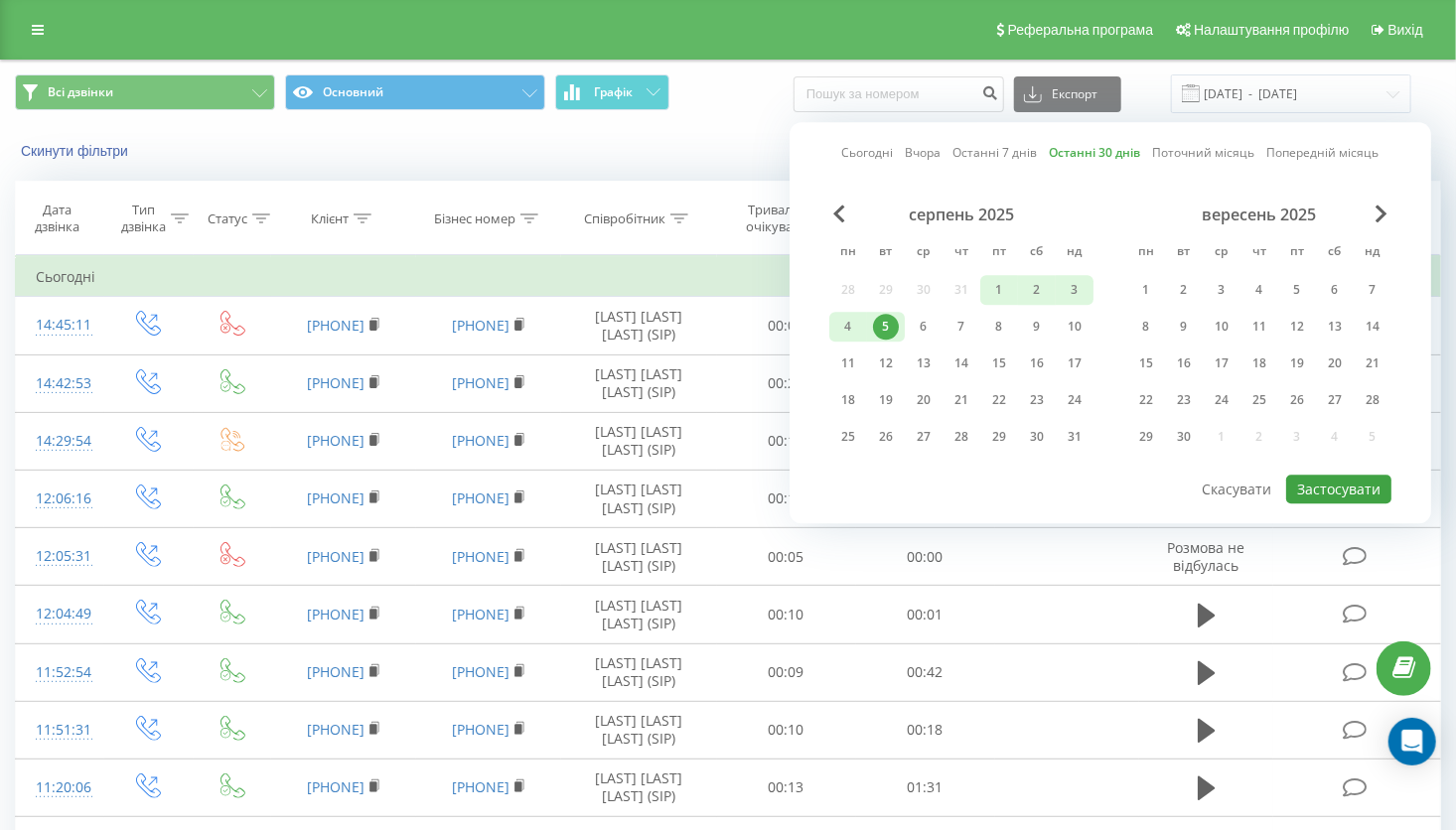 type on "07.07.2025  -  05.08.2025" 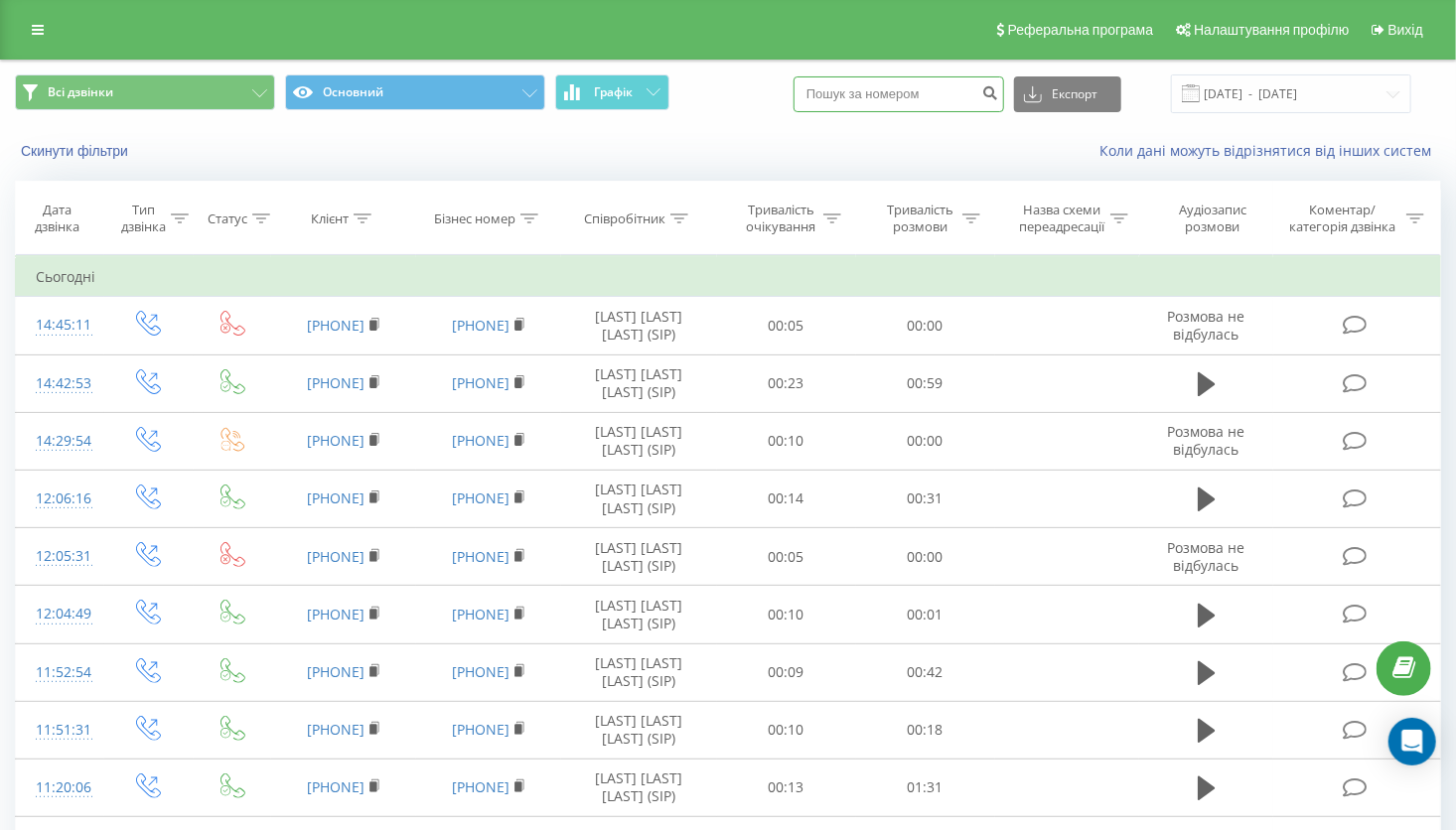 click at bounding box center [899, 94] 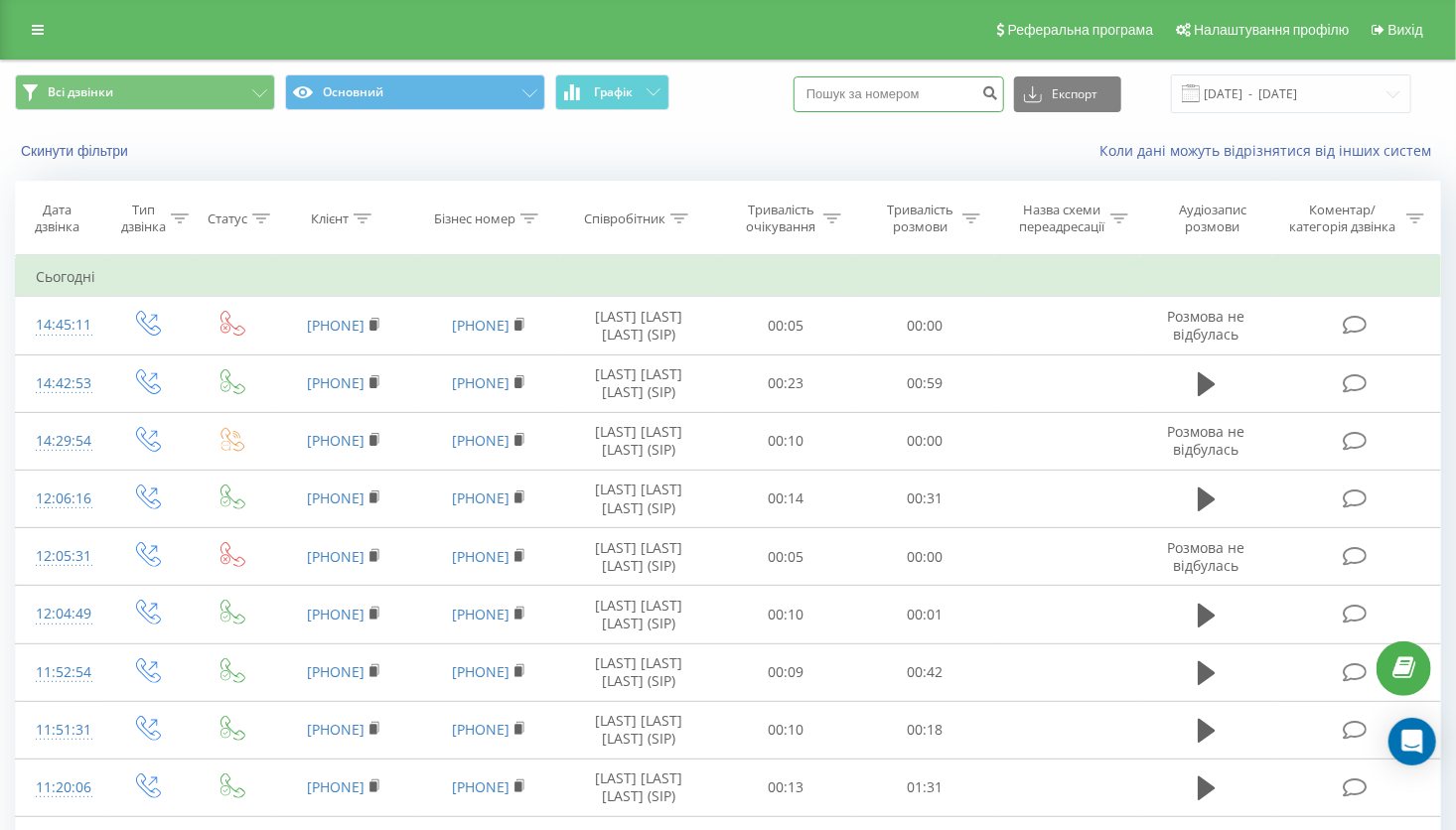 paste on "0969277368" 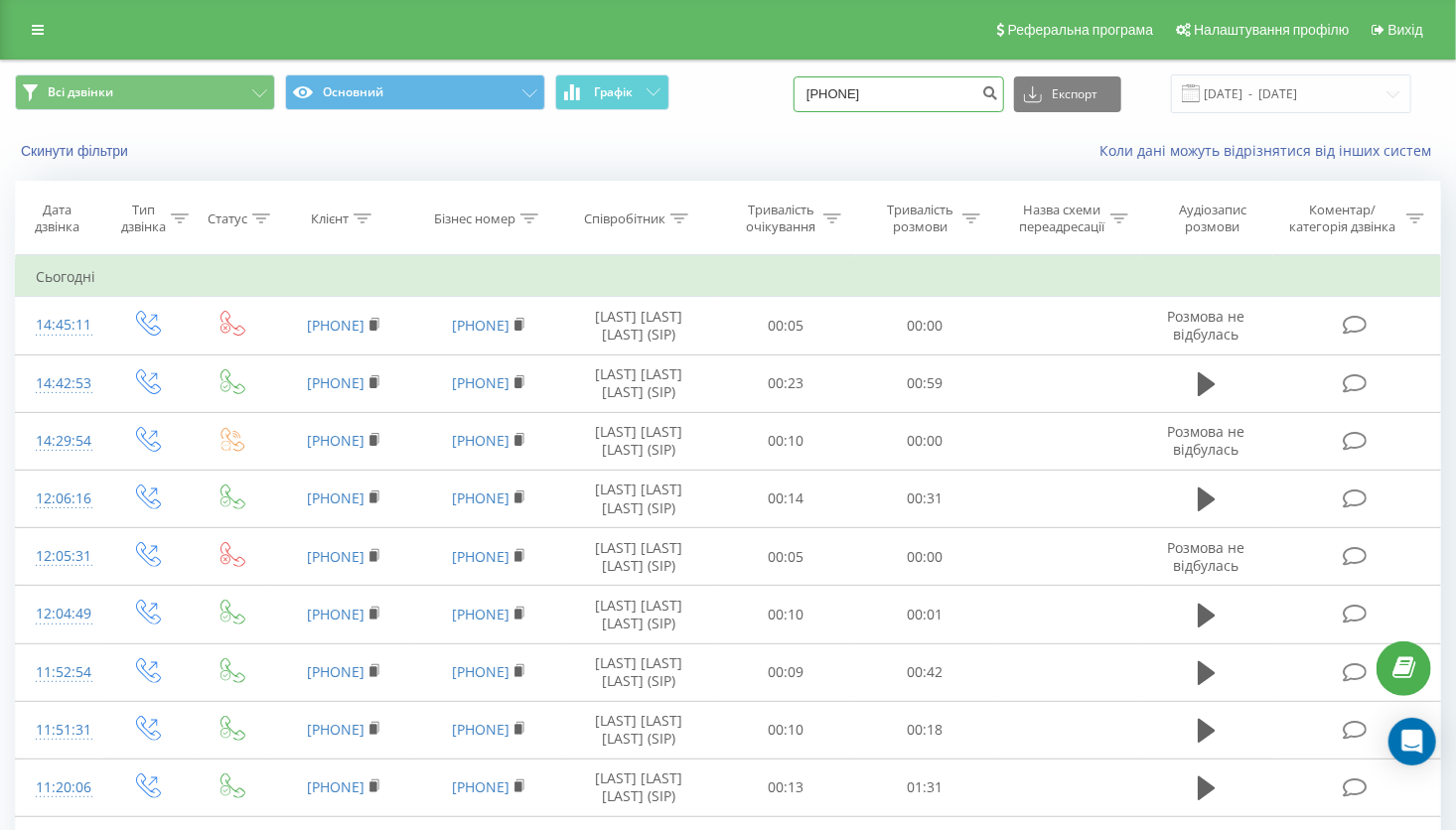 drag, startPoint x: 914, startPoint y: 83, endPoint x: 807, endPoint y: 83, distance: 107 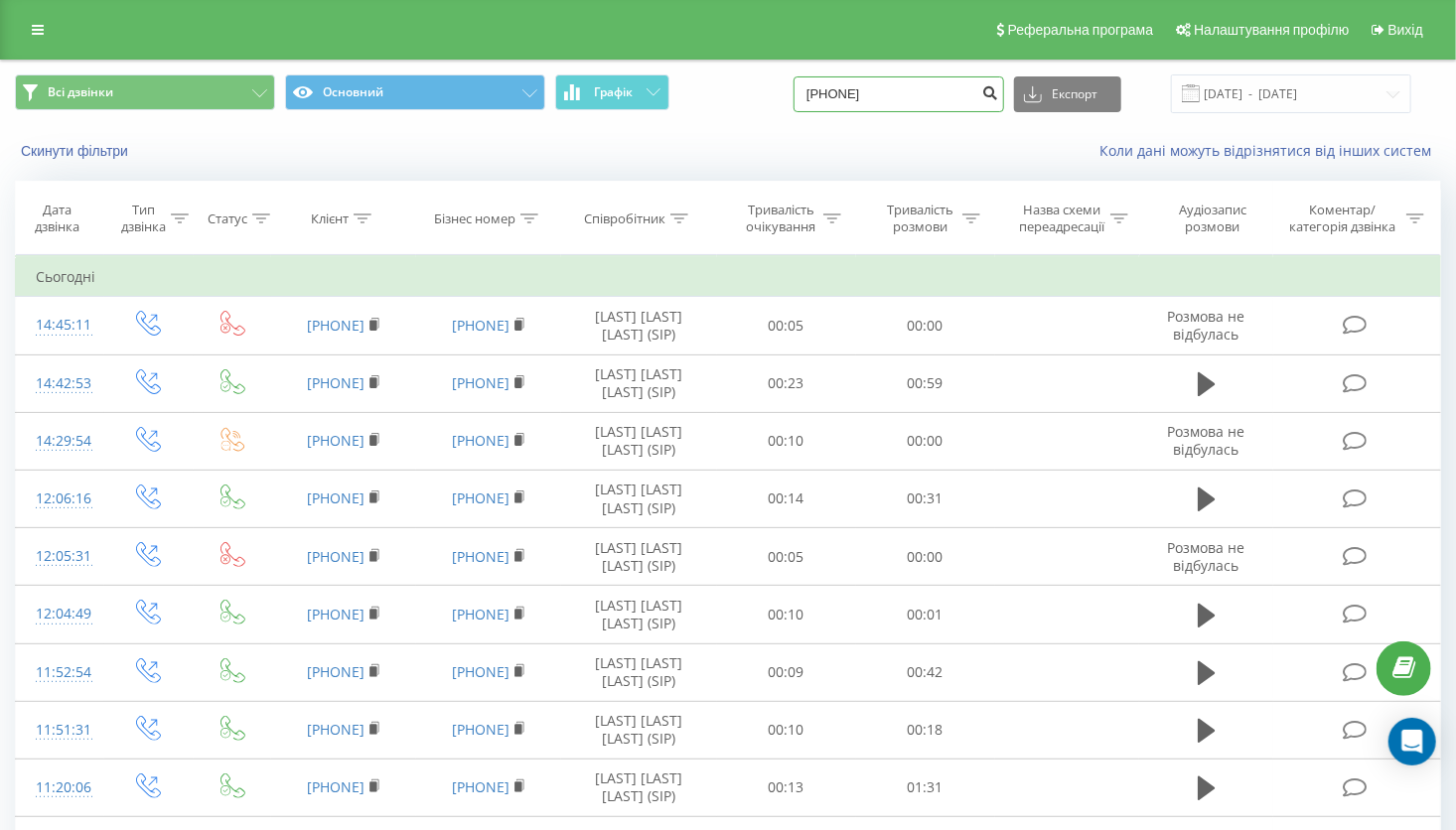 type on "+380664290954" 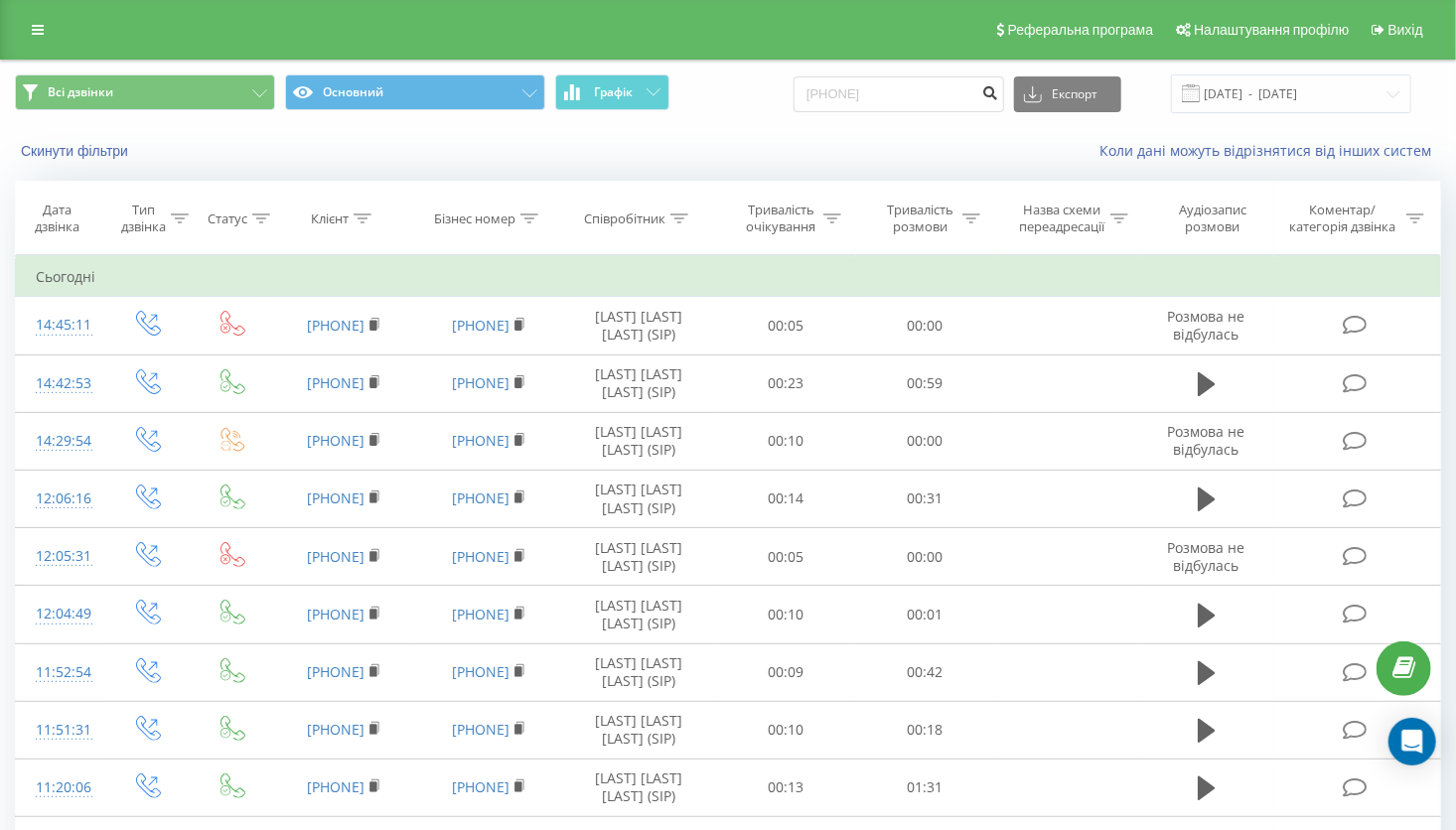 click at bounding box center [990, 90] 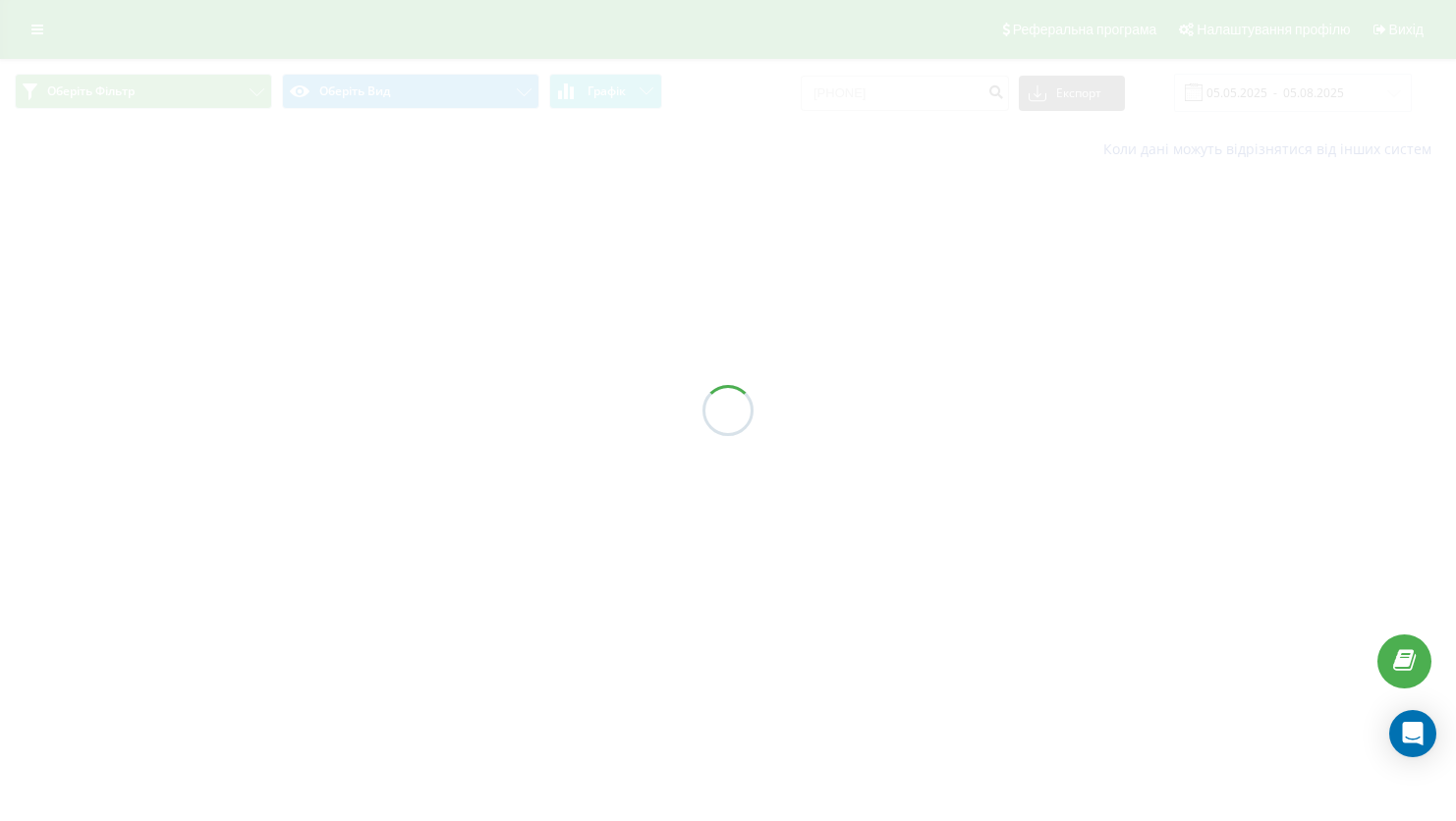 scroll, scrollTop: 0, scrollLeft: 0, axis: both 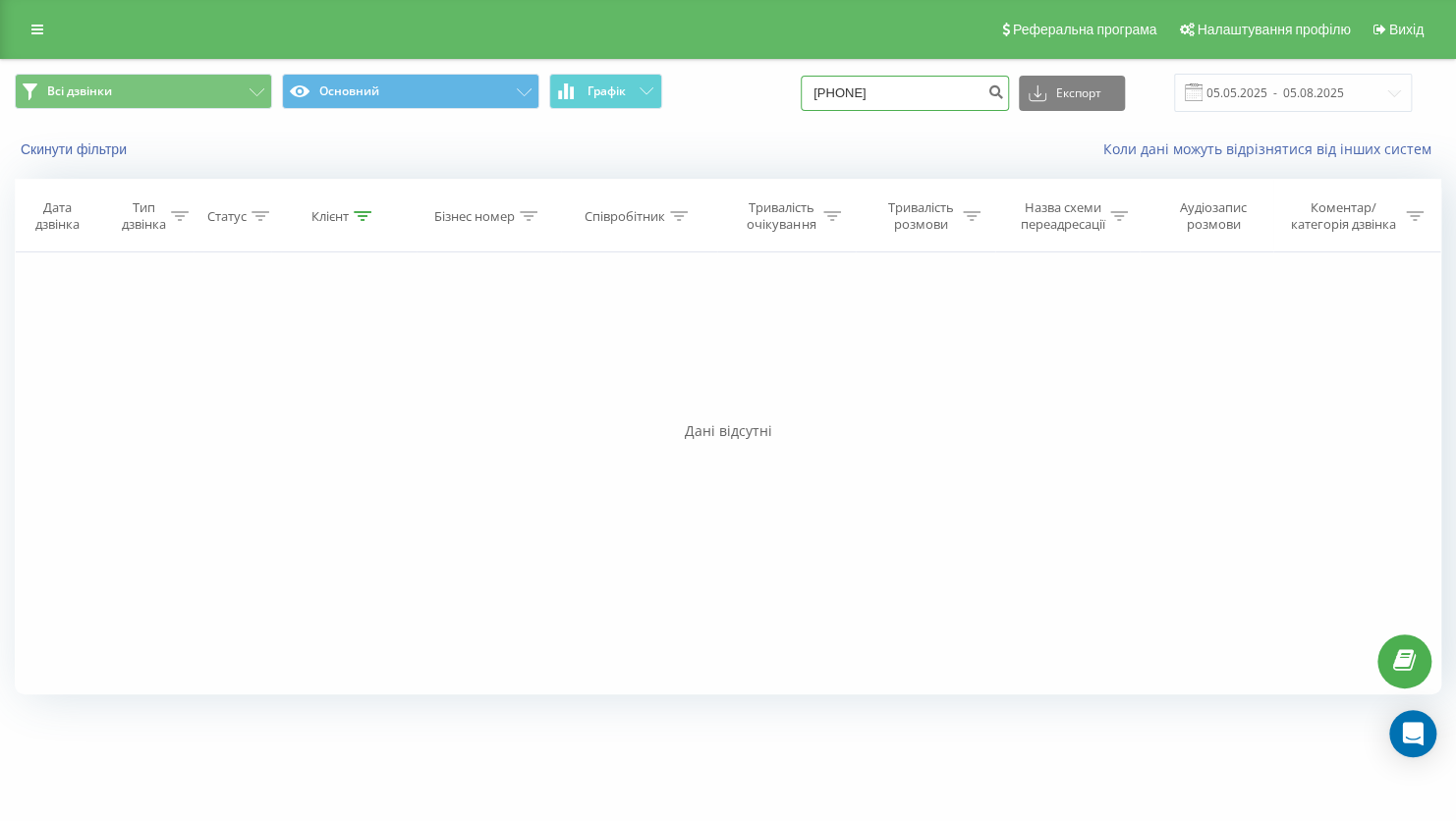 drag, startPoint x: 863, startPoint y: 92, endPoint x: 827, endPoint y: 92, distance: 36 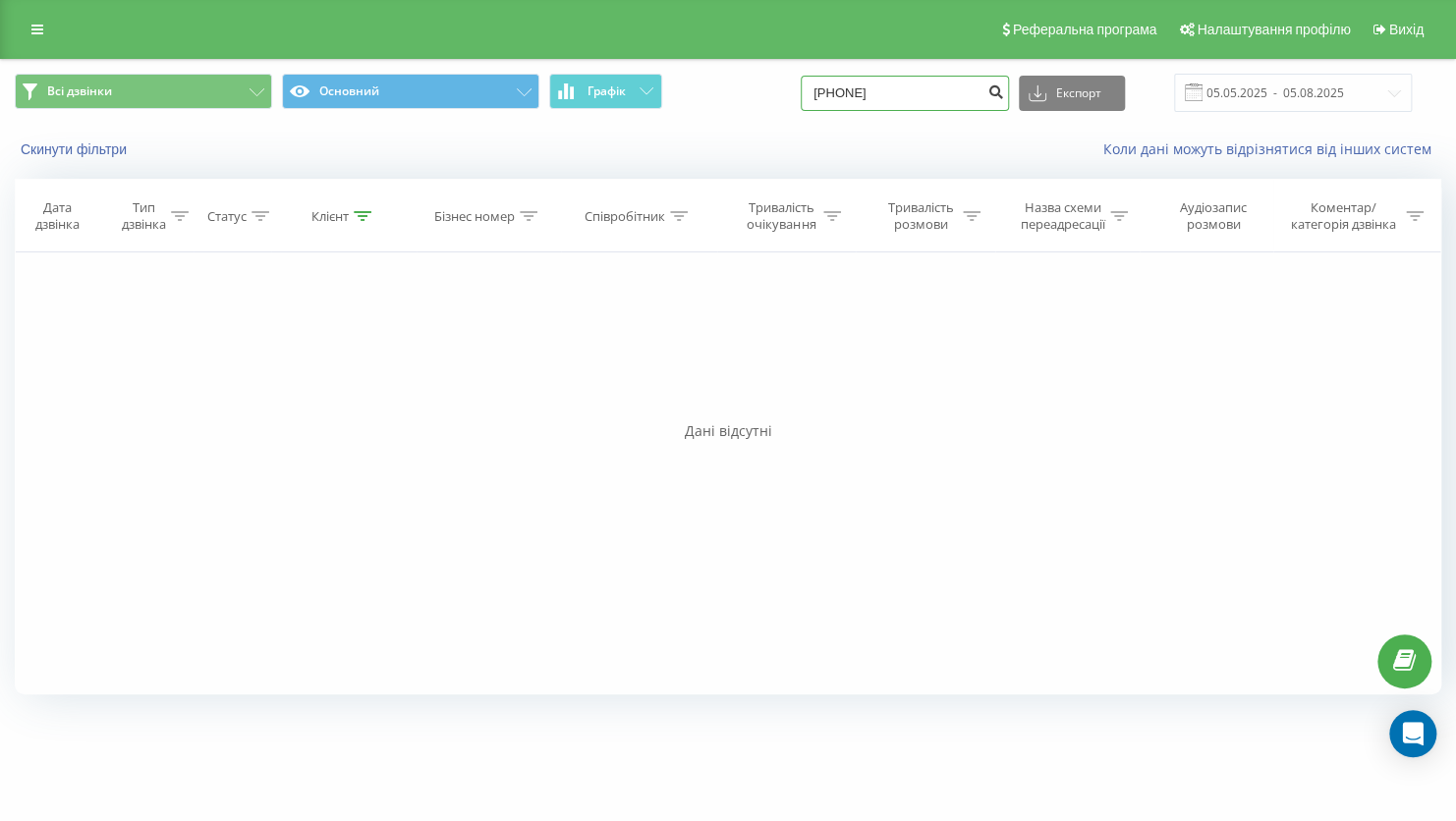 type on "0664290954" 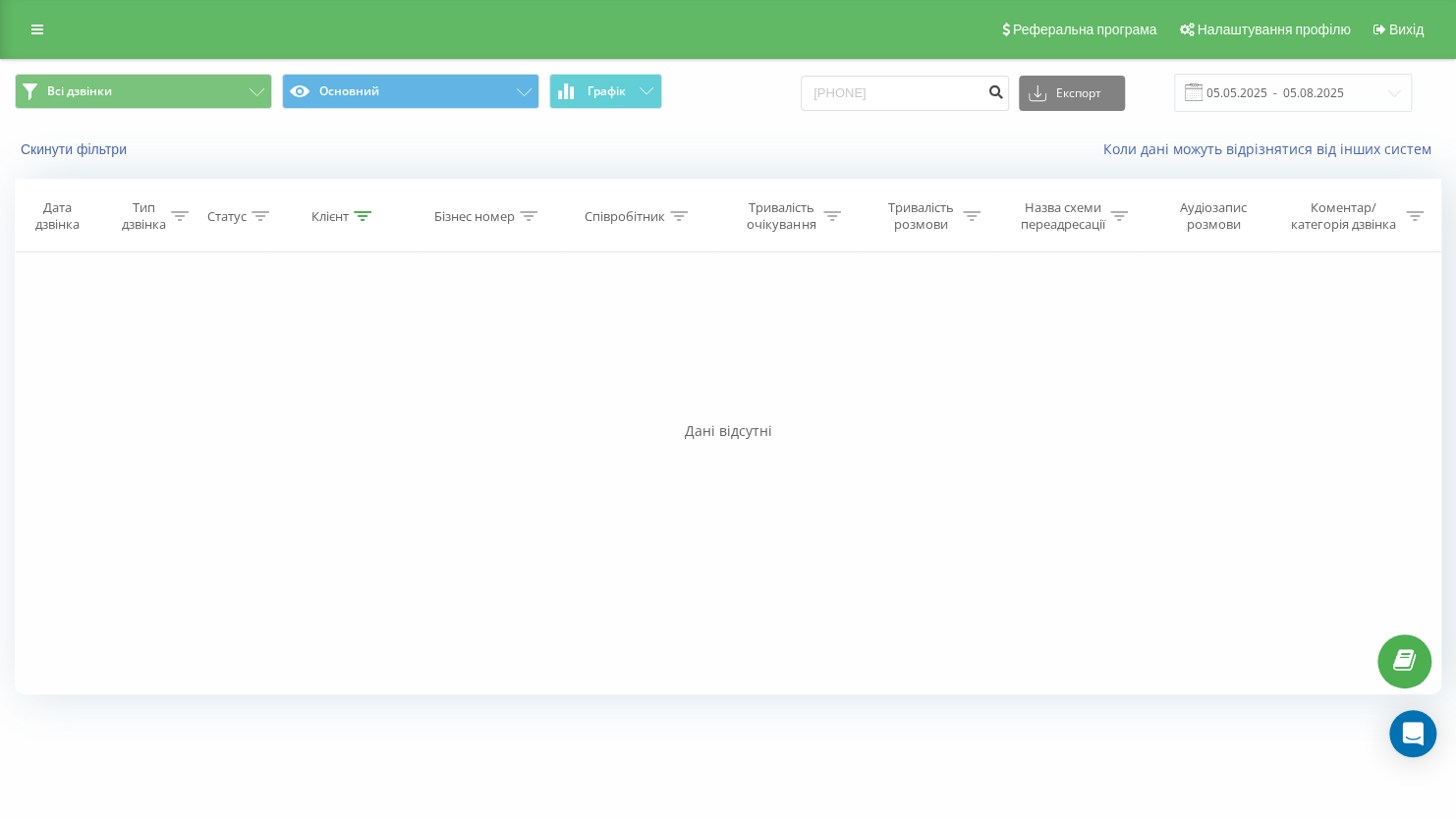 click at bounding box center [995, 89] 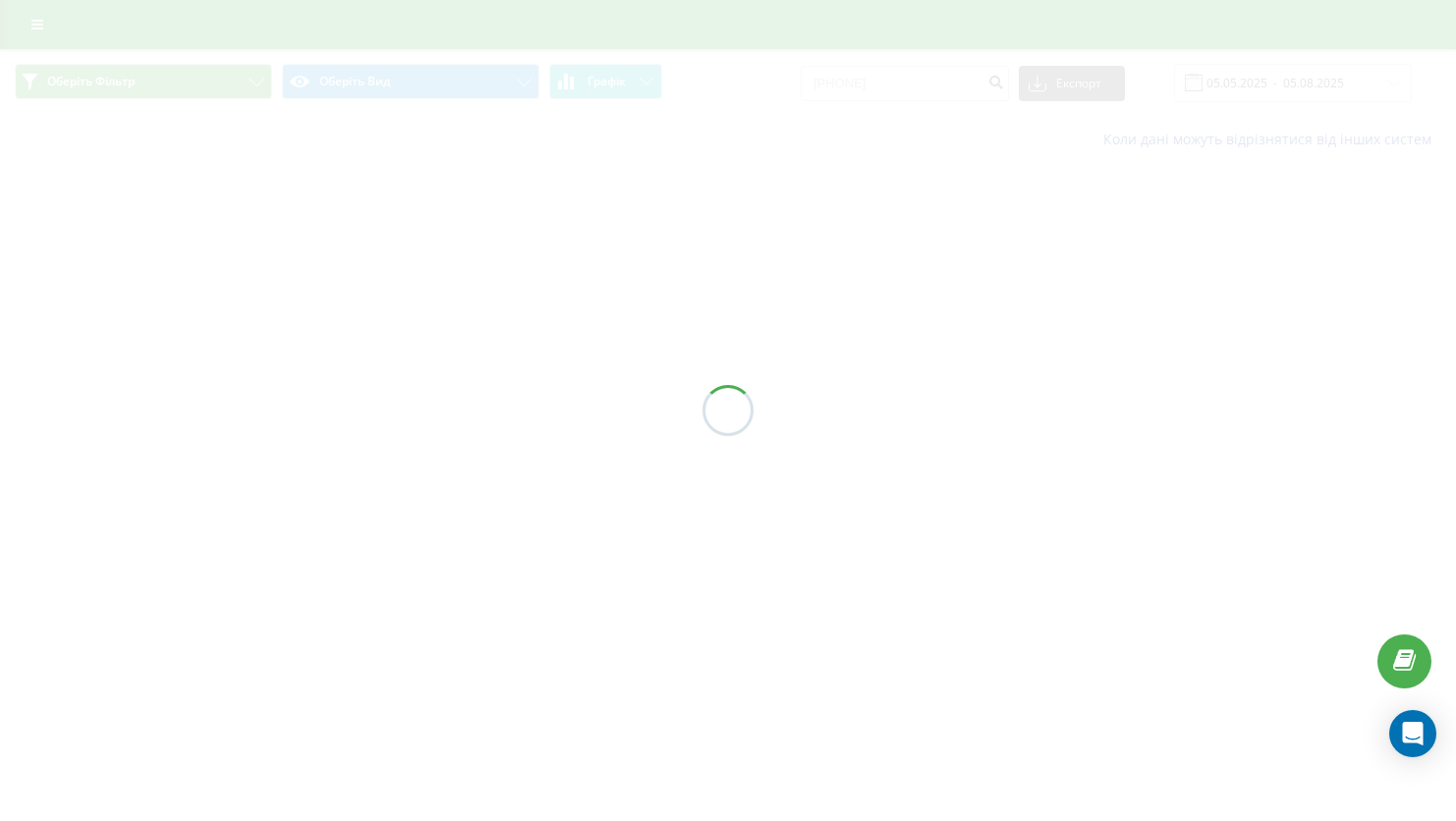 scroll, scrollTop: 0, scrollLeft: 0, axis: both 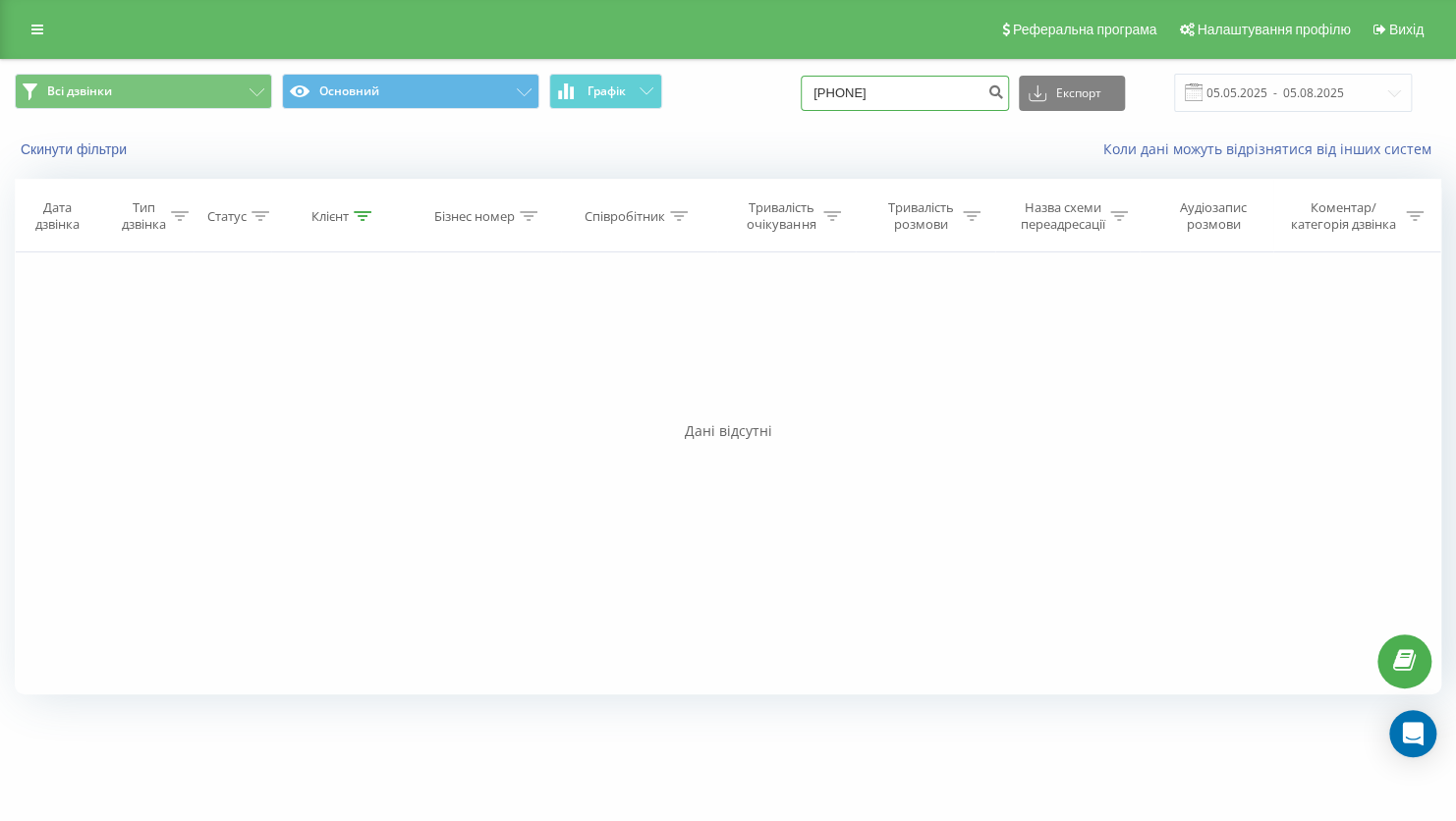 drag, startPoint x: 903, startPoint y: 102, endPoint x: 818, endPoint y: 102, distance: 85 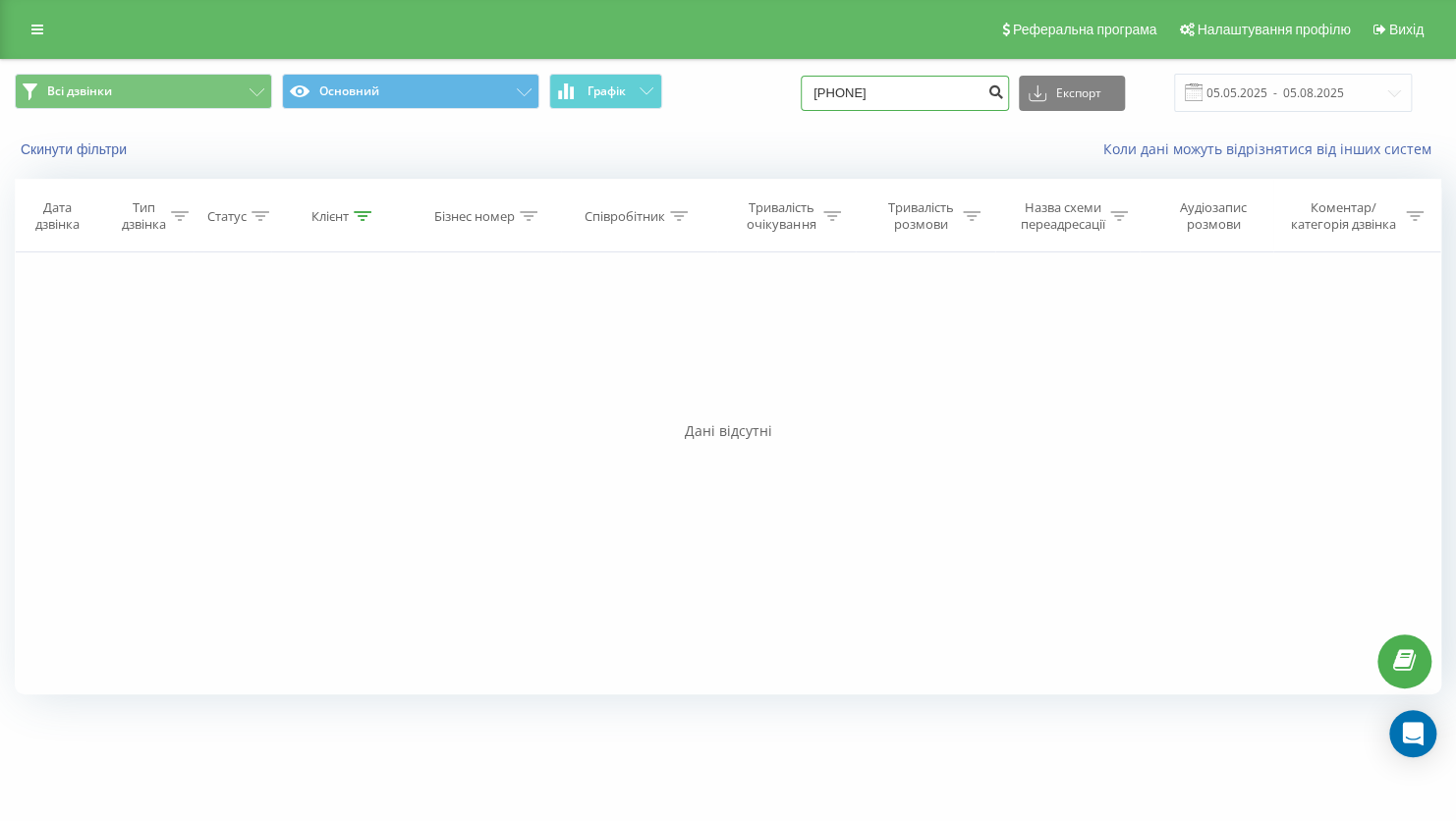 type on "0964268034" 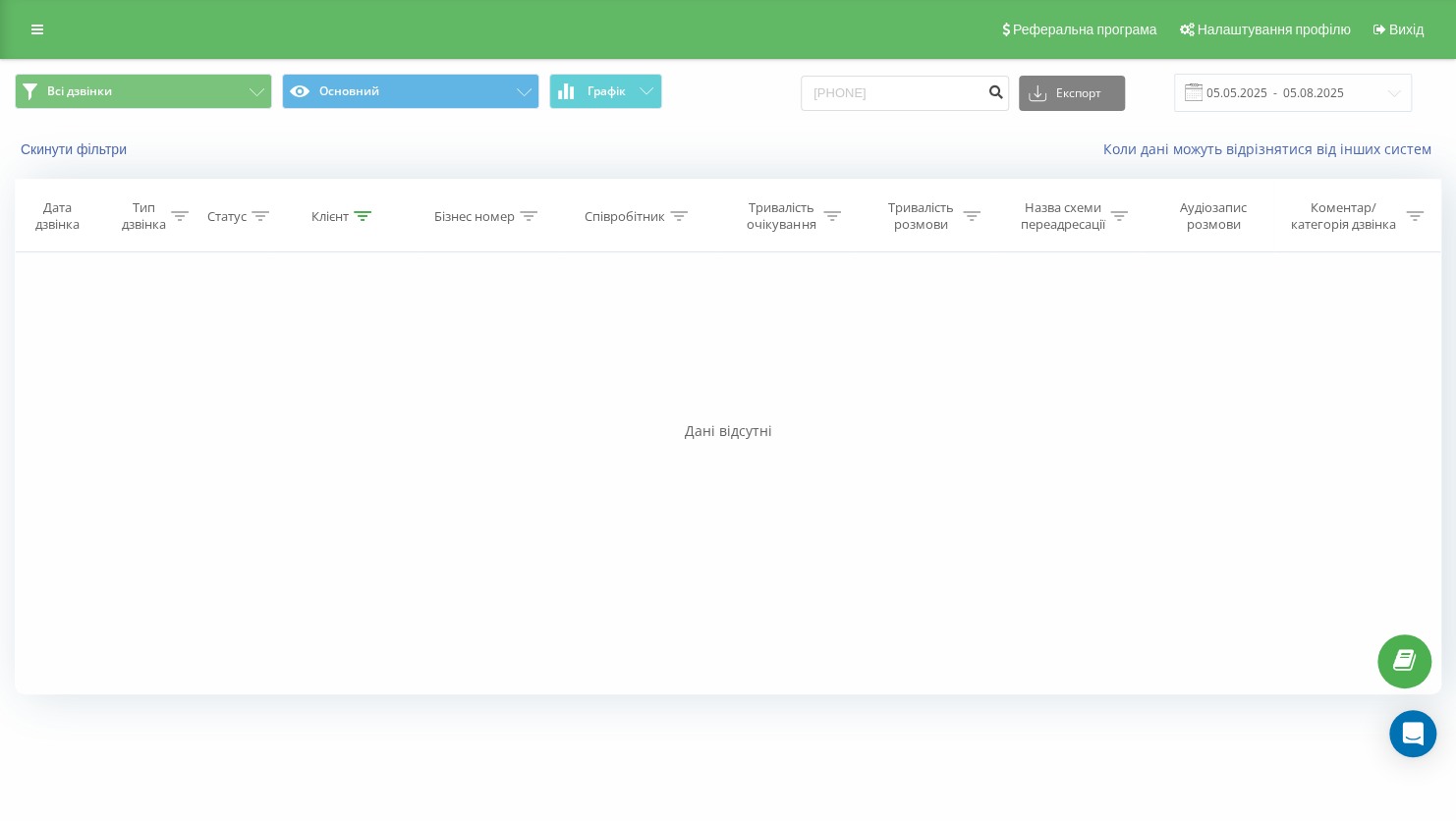 click at bounding box center [995, 89] 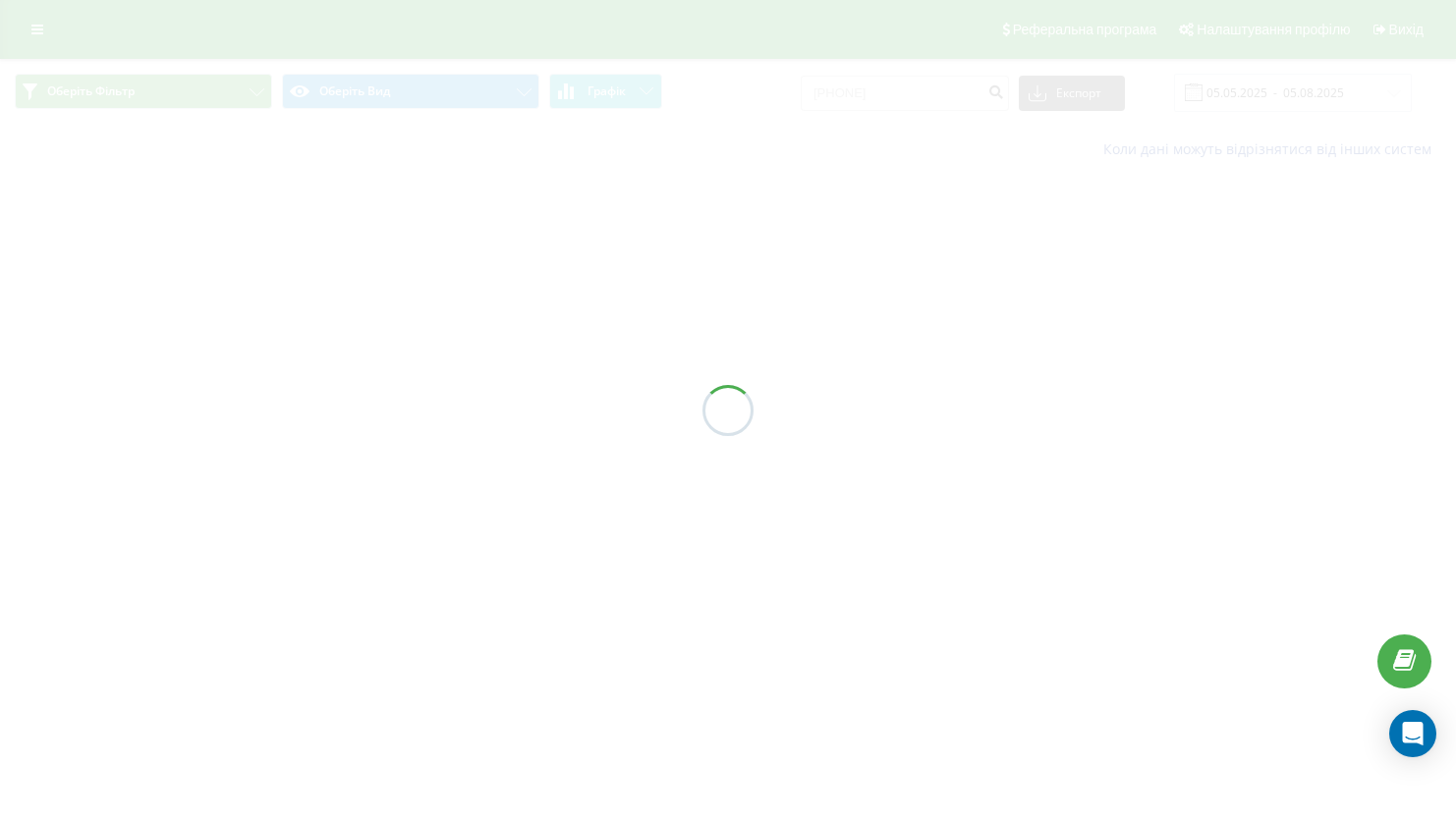 scroll, scrollTop: 0, scrollLeft: 0, axis: both 